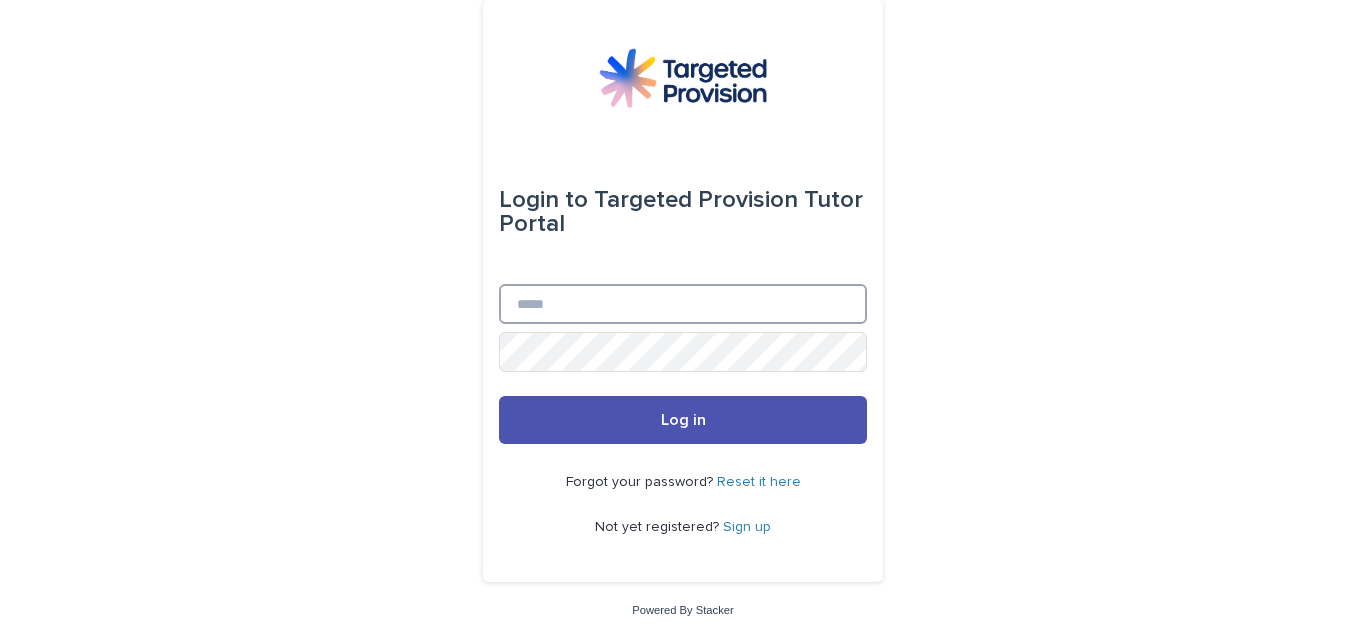 type on "**********" 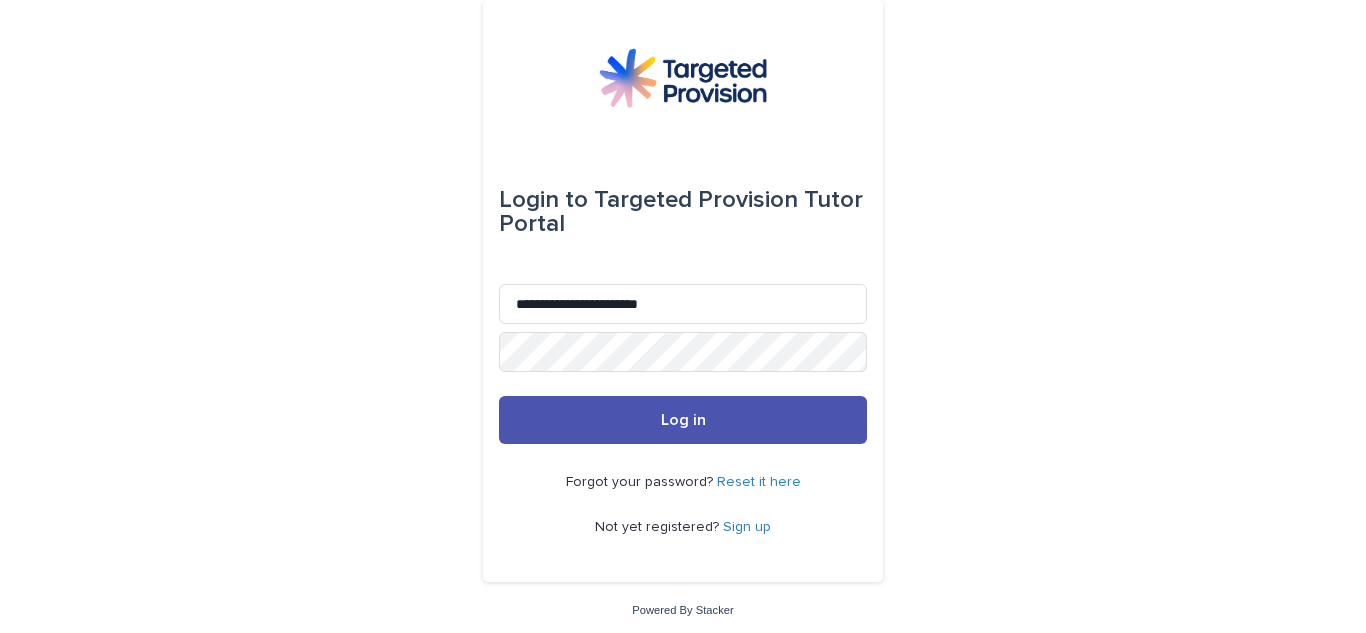 click on "Log in" at bounding box center [683, 420] 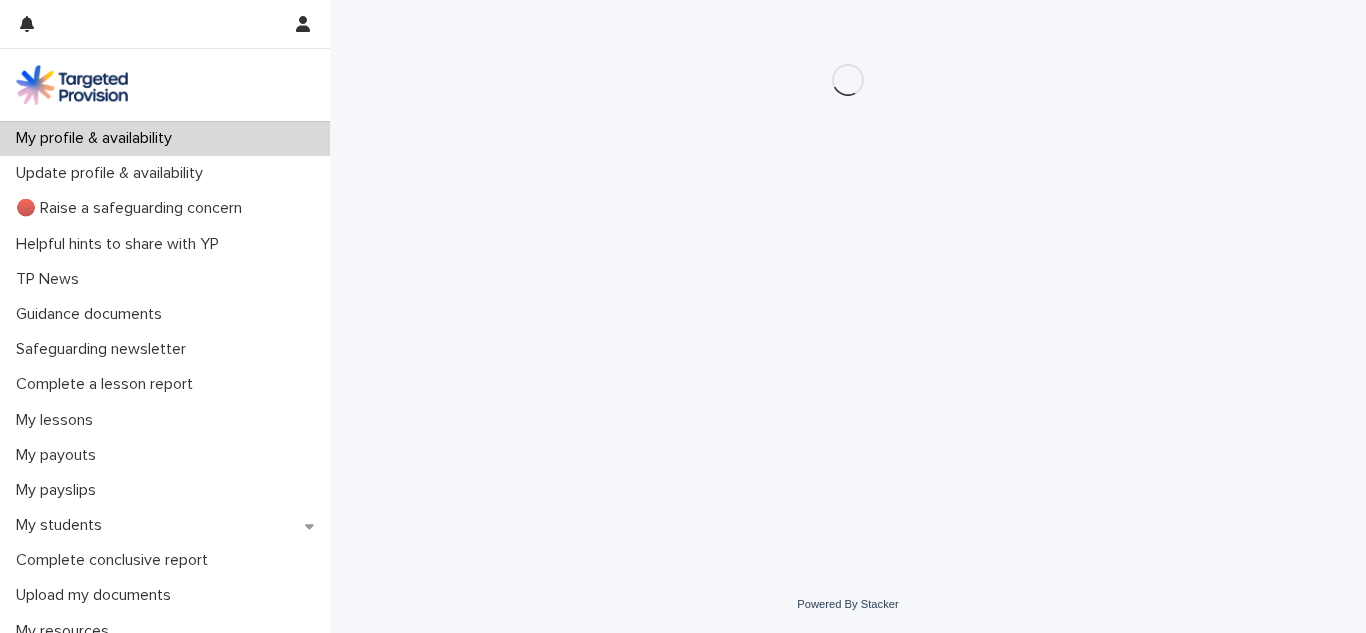 scroll, scrollTop: 0, scrollLeft: 0, axis: both 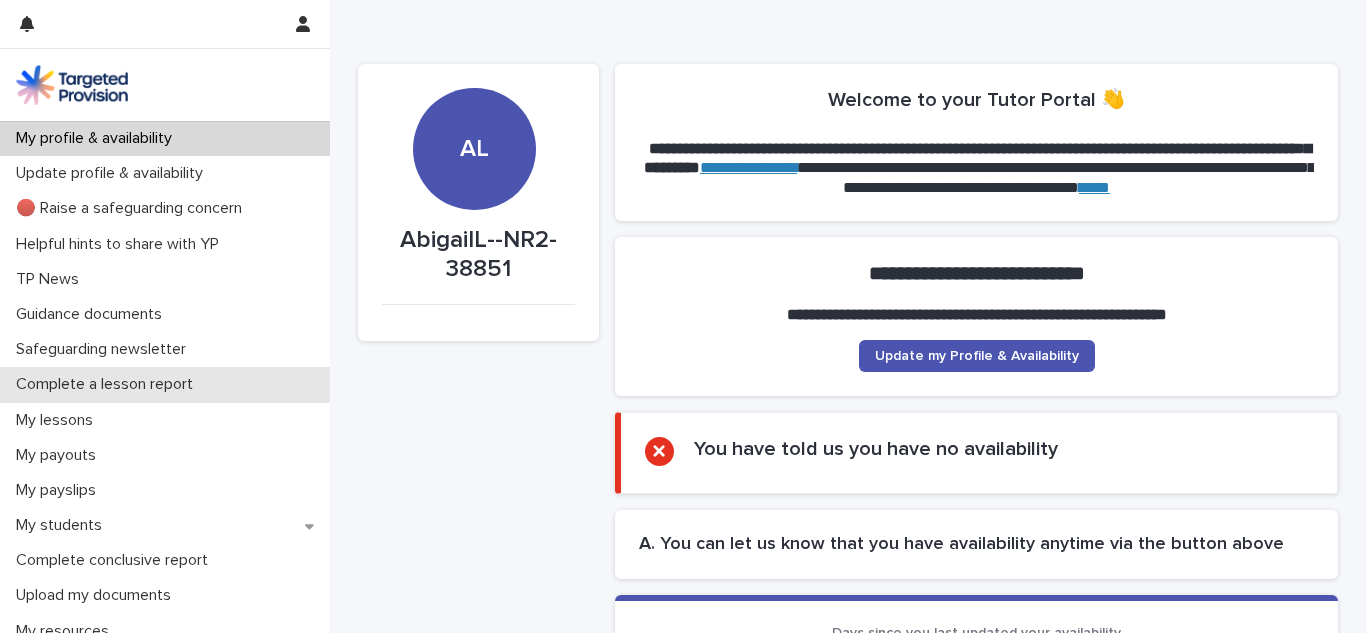 click on "Complete a lesson report" at bounding box center (108, 384) 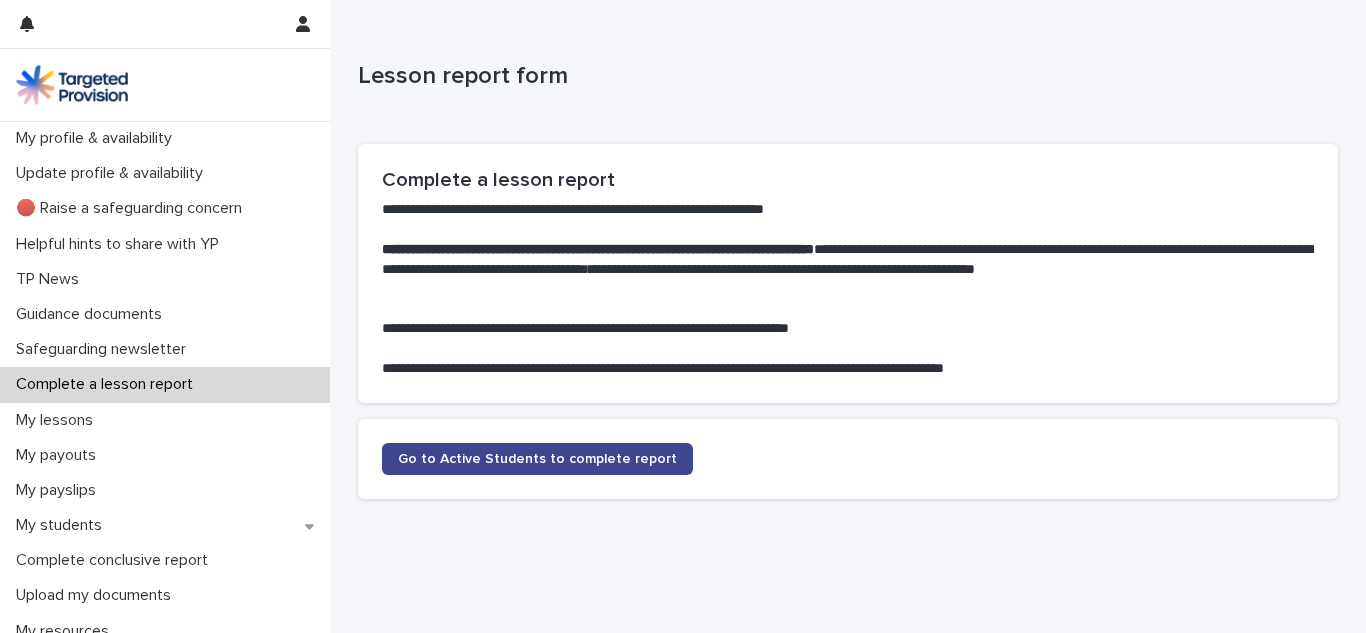 click on "Go to Active Students to complete report" at bounding box center (537, 459) 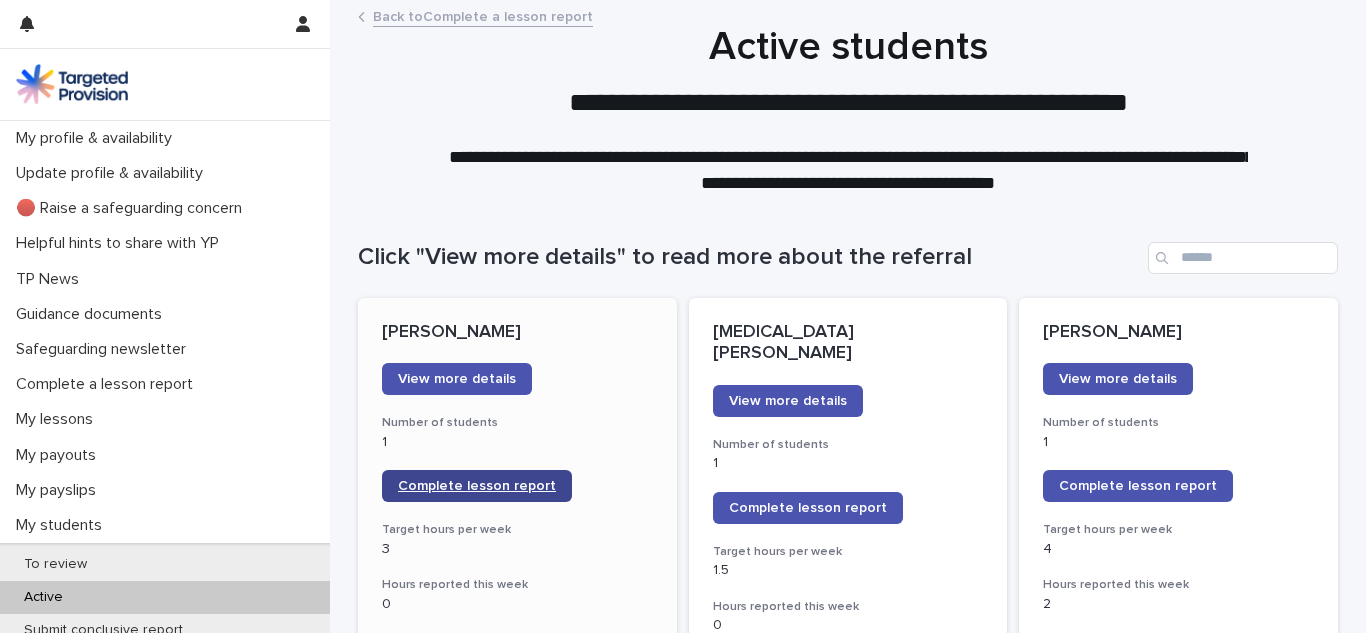 click on "Complete lesson report" at bounding box center (477, 486) 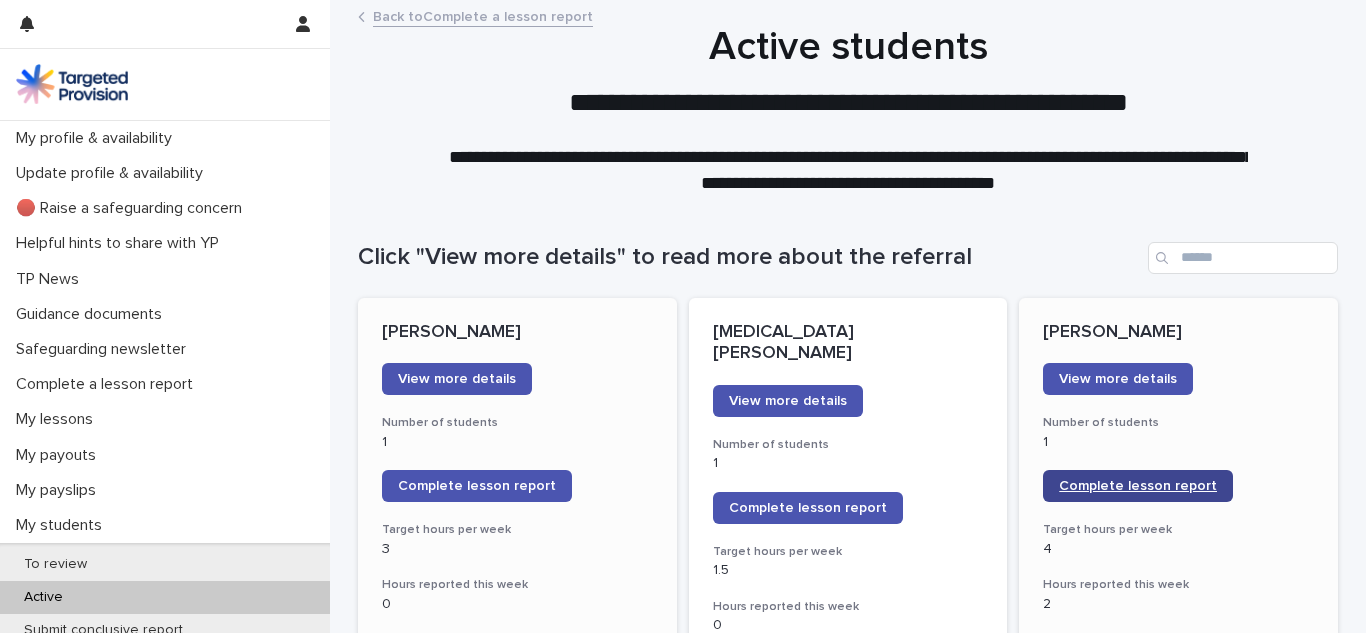 click on "Complete lesson report" at bounding box center [1138, 486] 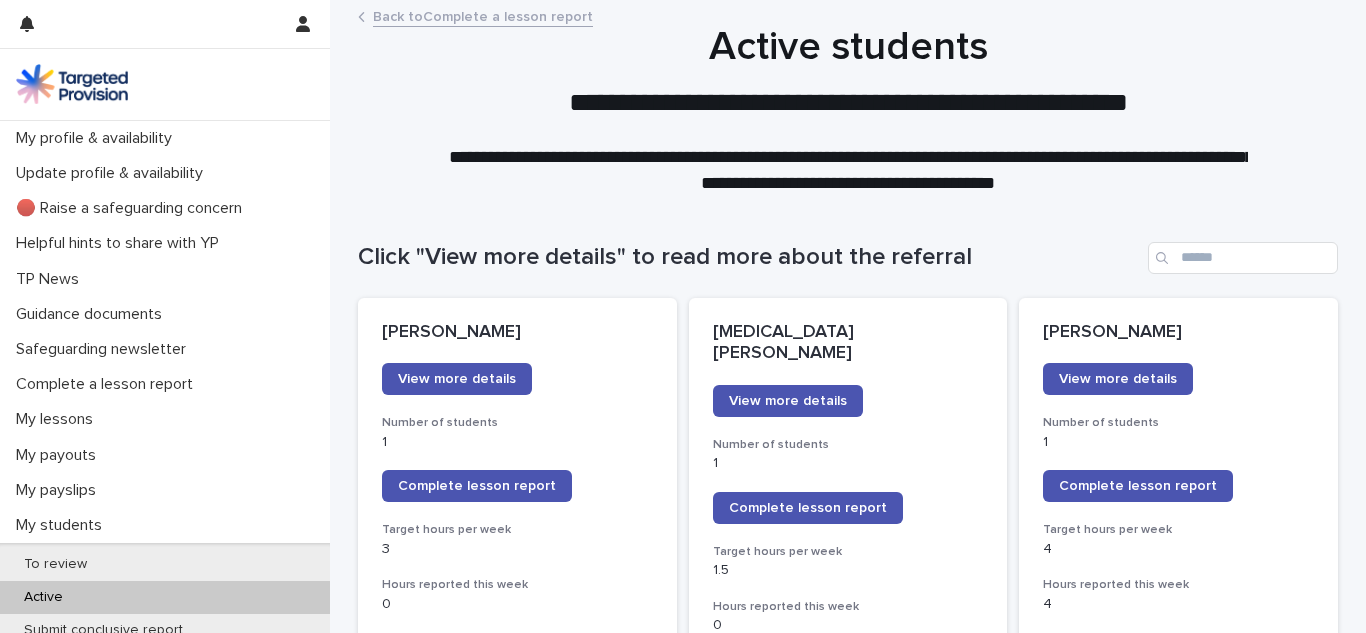 scroll, scrollTop: 0, scrollLeft: 0, axis: both 